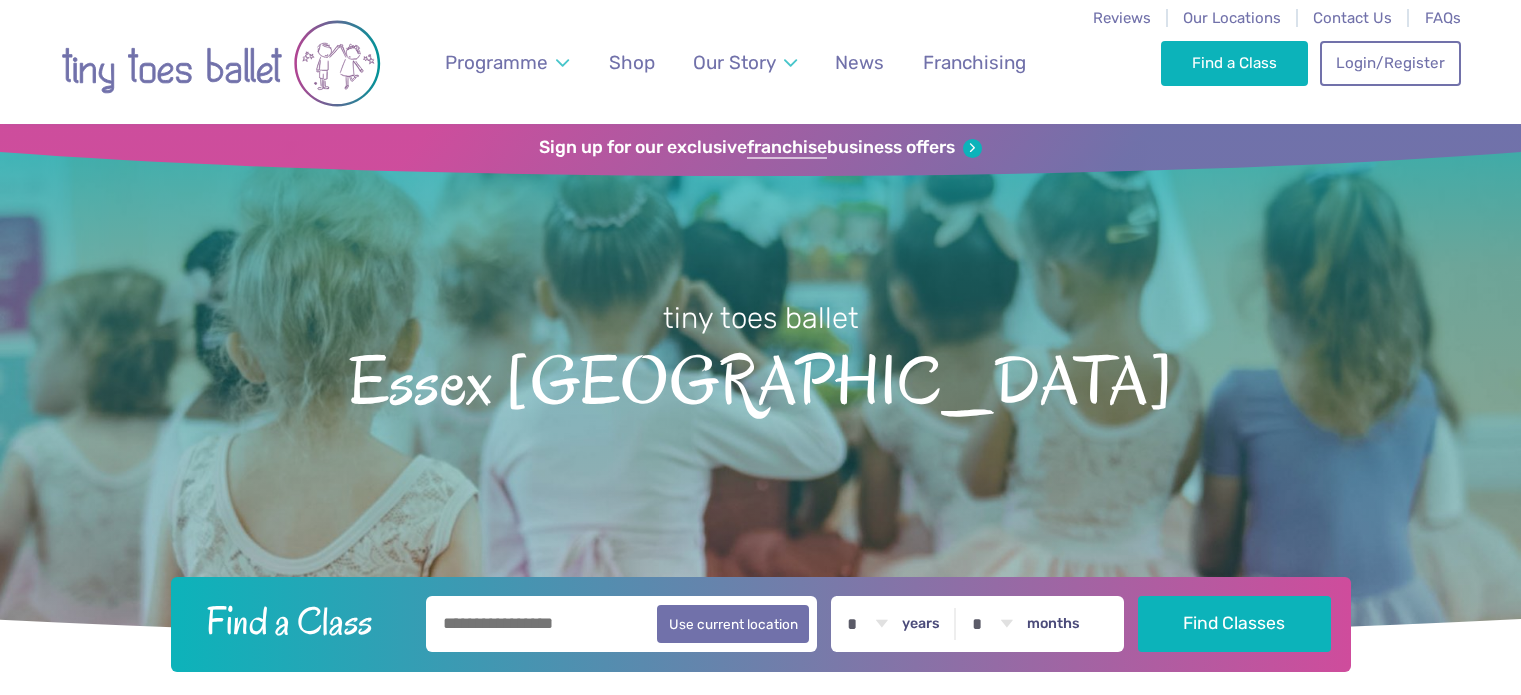 scroll, scrollTop: 0, scrollLeft: 0, axis: both 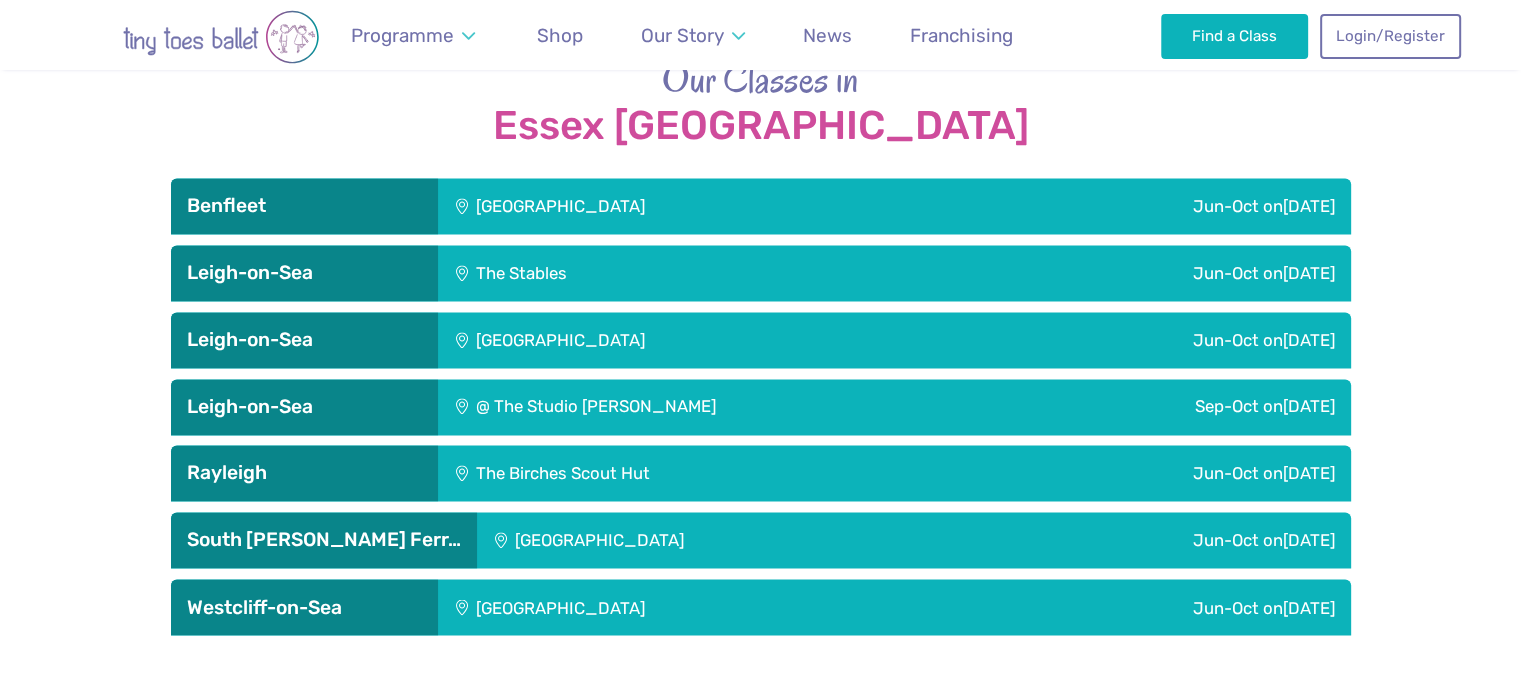 click on "Leigh-on-Sea" at bounding box center (304, 273) 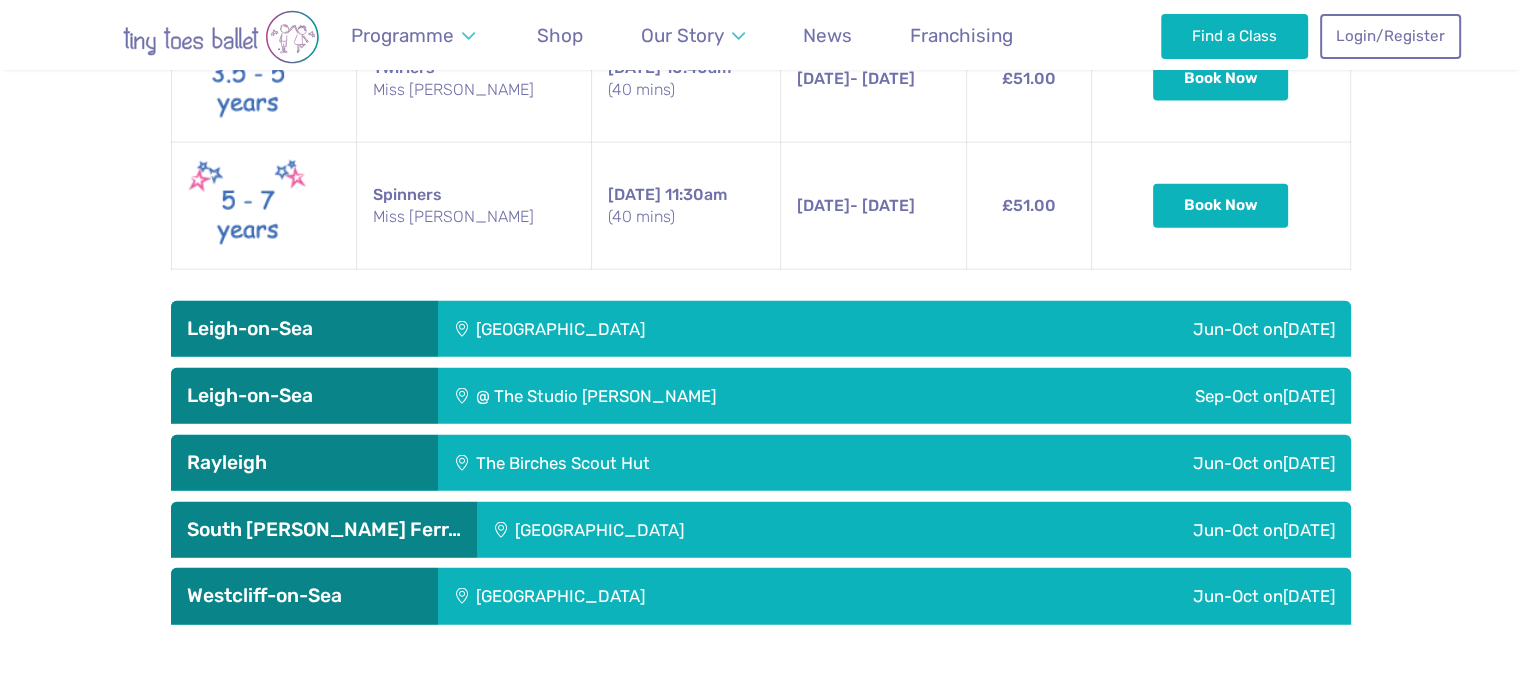 scroll, scrollTop: 4630, scrollLeft: 0, axis: vertical 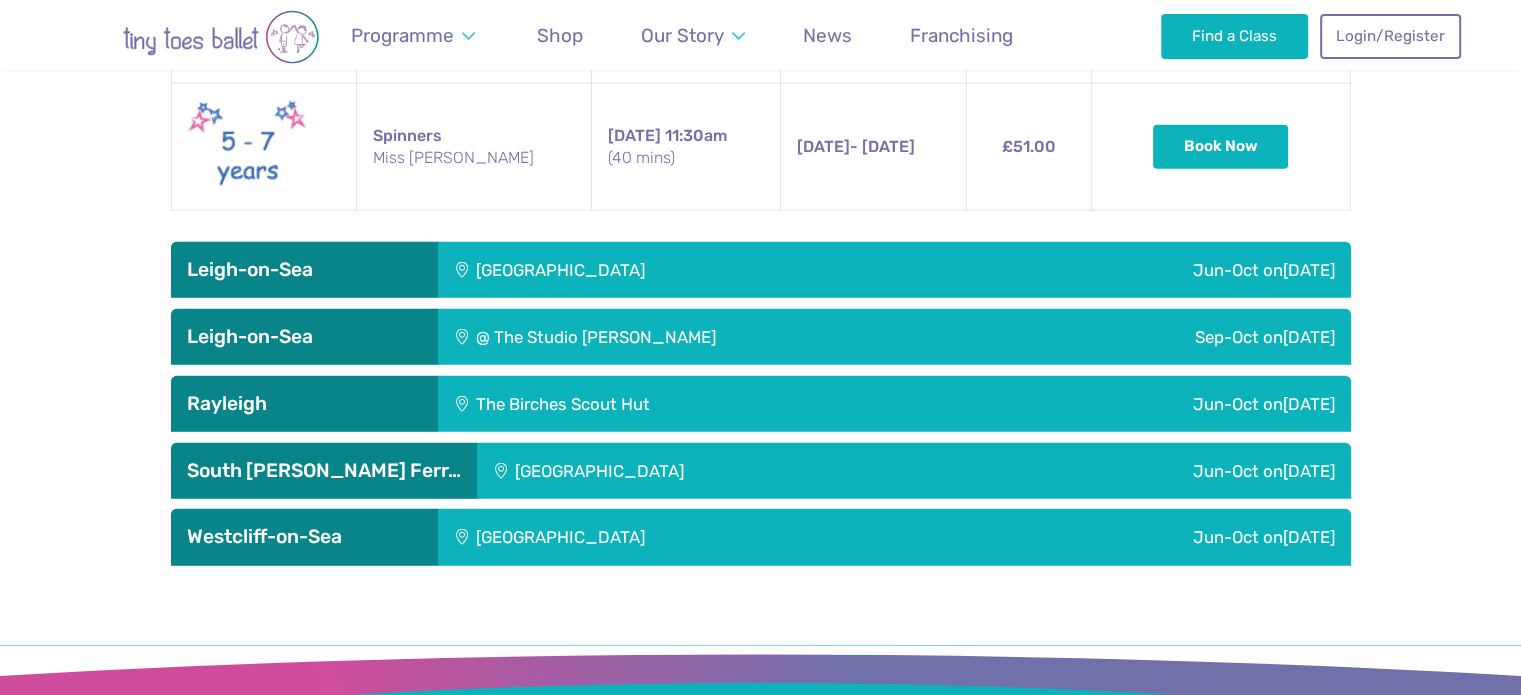 click on "Leigh-on-Sea" at bounding box center (304, 270) 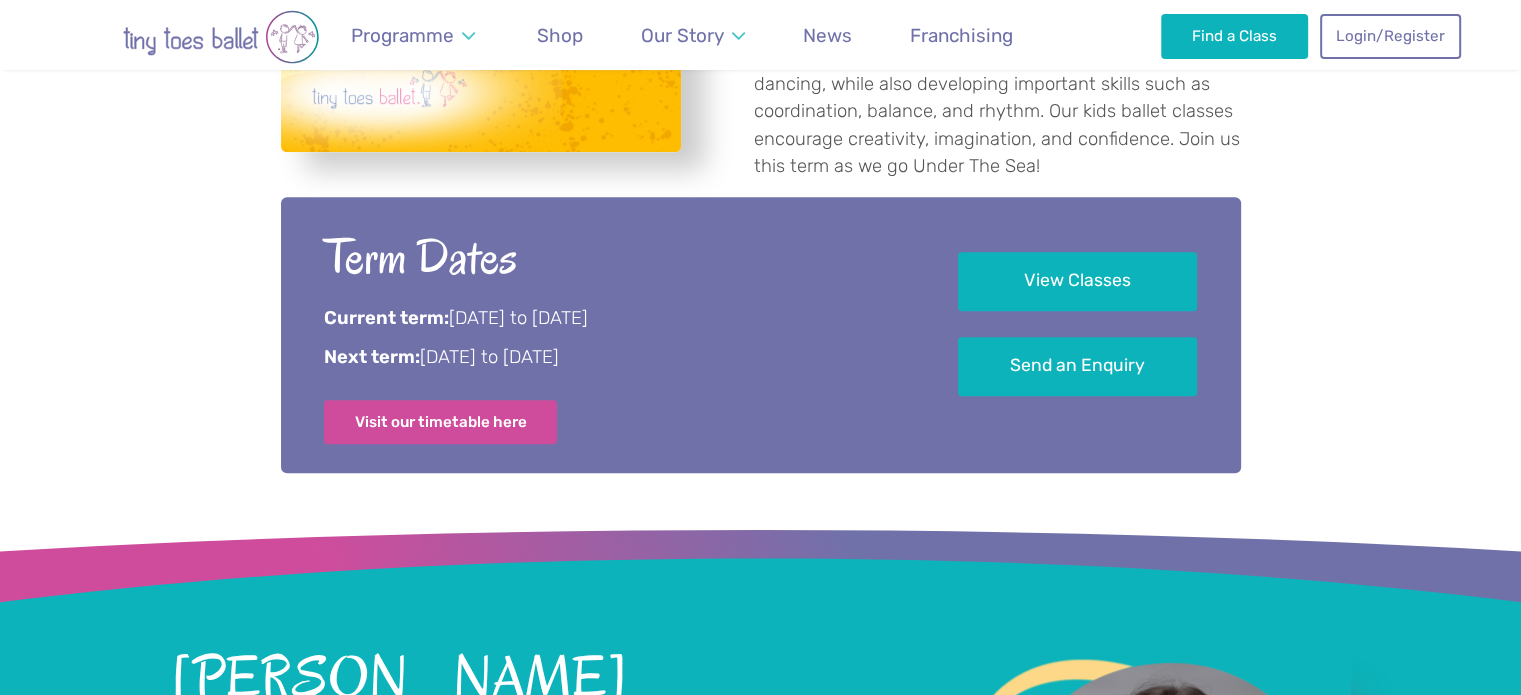 scroll, scrollTop: 648, scrollLeft: 0, axis: vertical 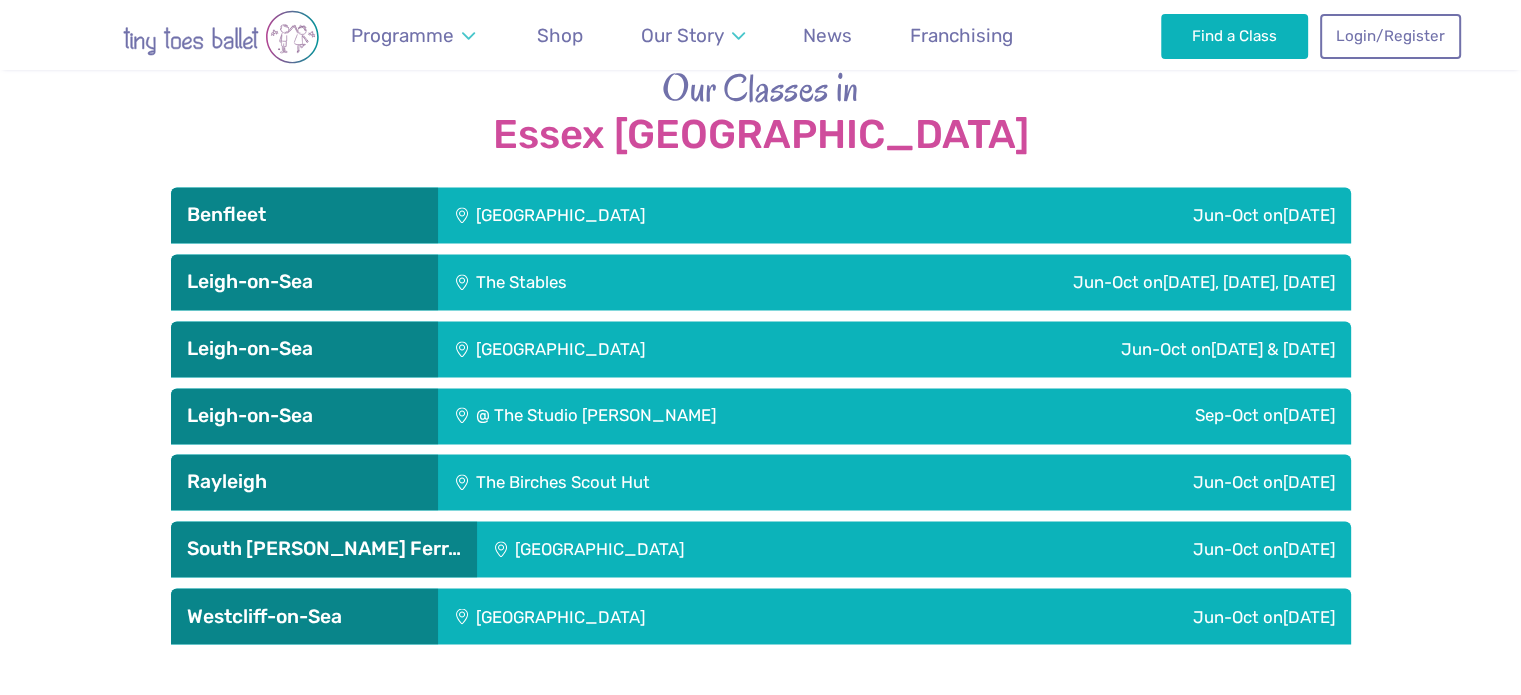 click on "Leigh-on-Sea" at bounding box center (304, 282) 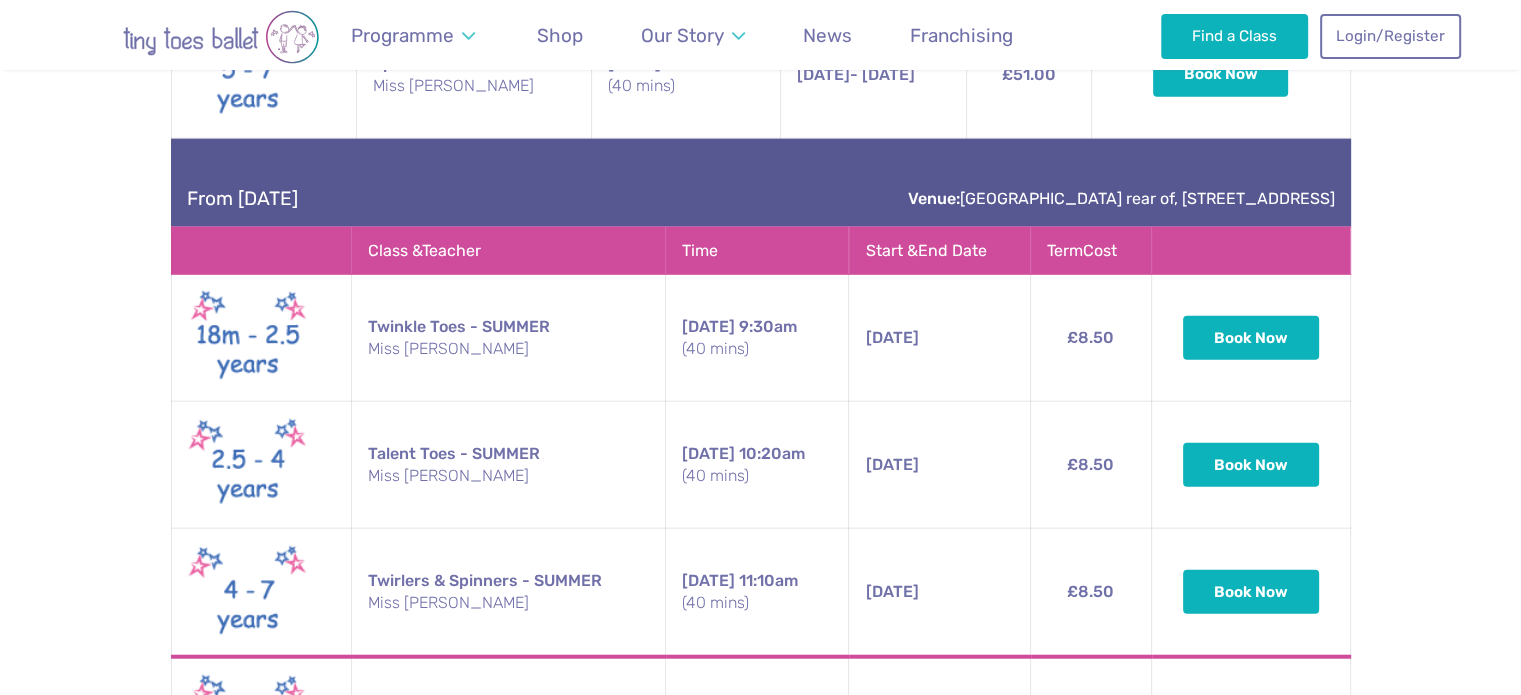 scroll, scrollTop: 4692, scrollLeft: 0, axis: vertical 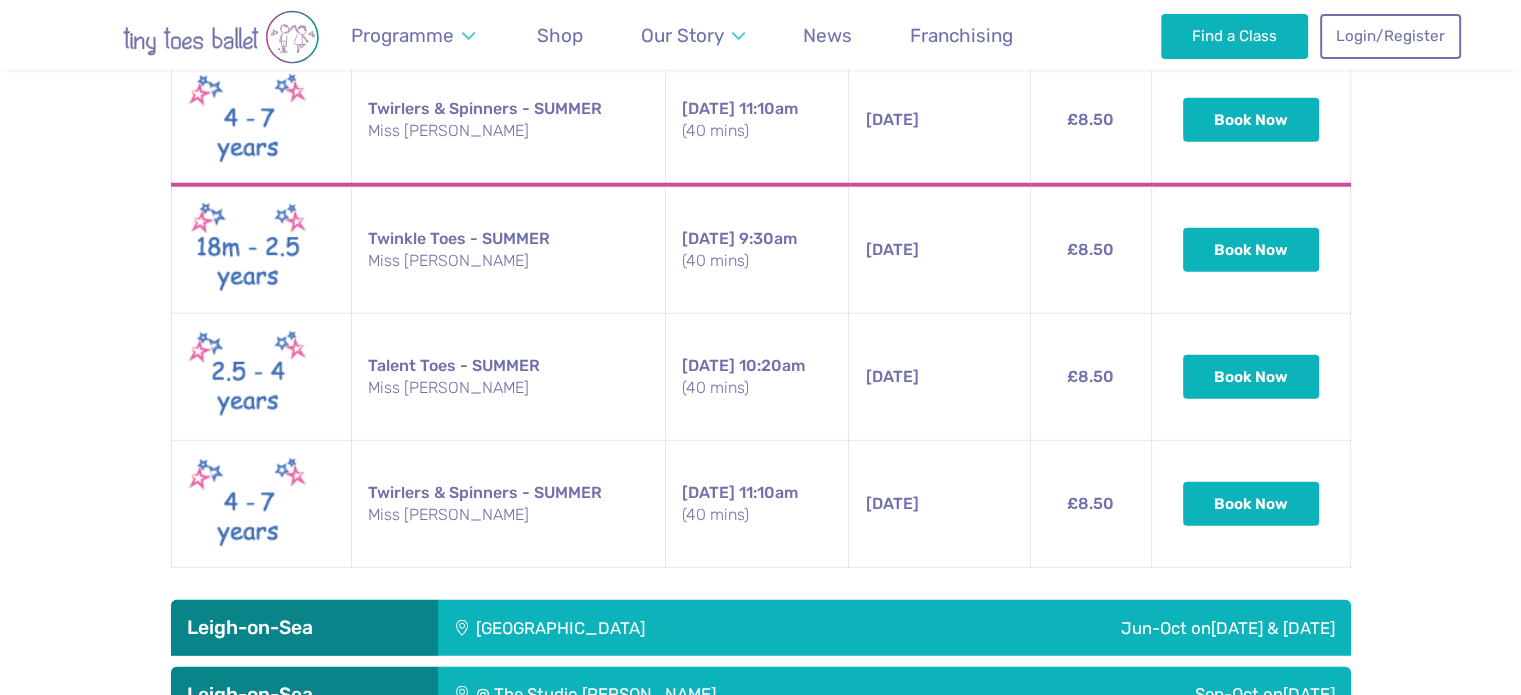 click on "Leigh-on-Sea" at bounding box center [304, 628] 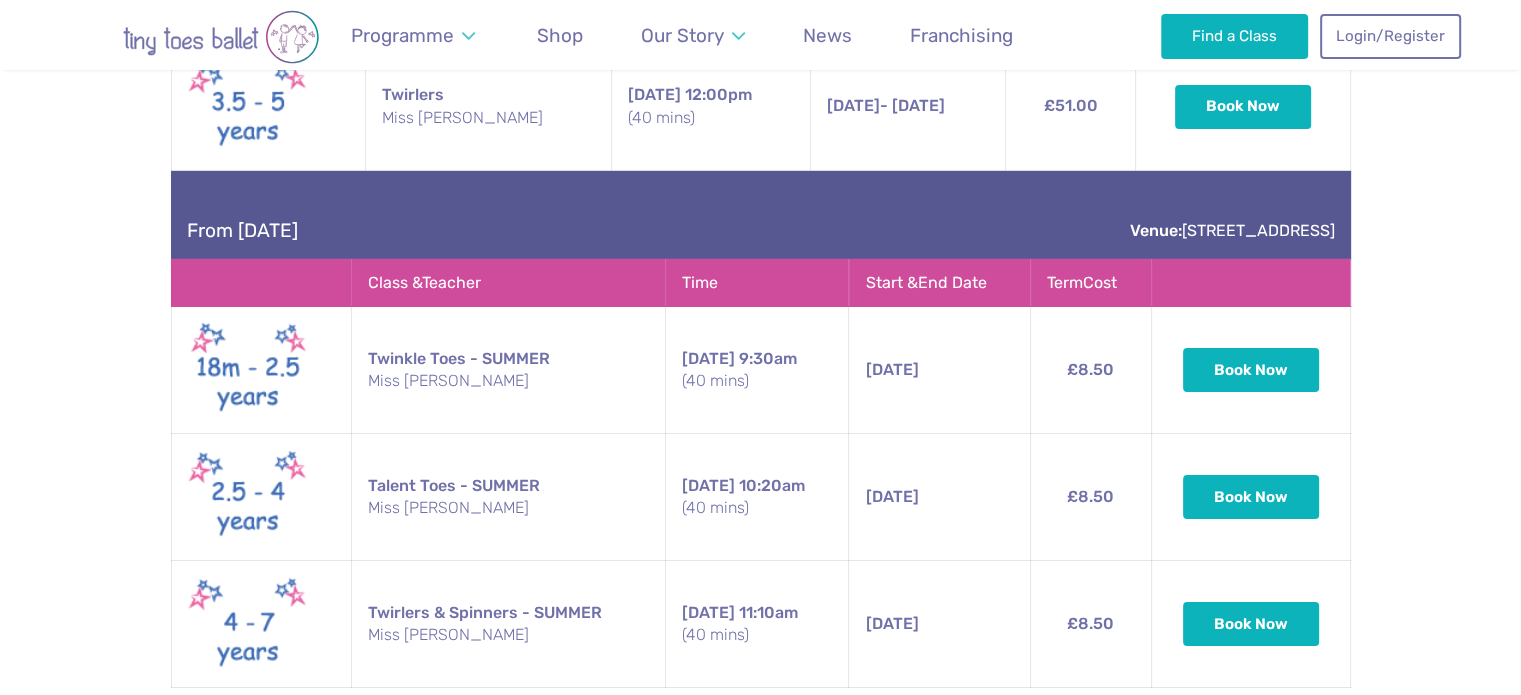 scroll, scrollTop: 6936, scrollLeft: 0, axis: vertical 